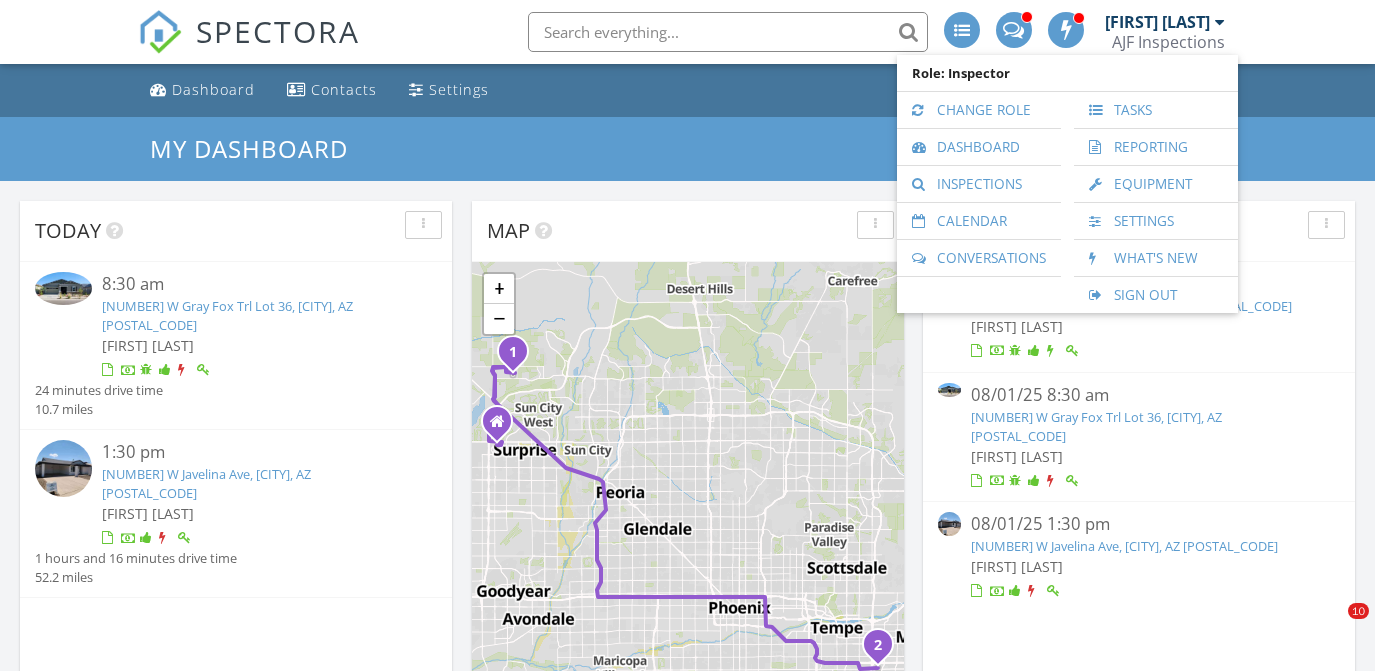 scroll, scrollTop: 0, scrollLeft: 0, axis: both 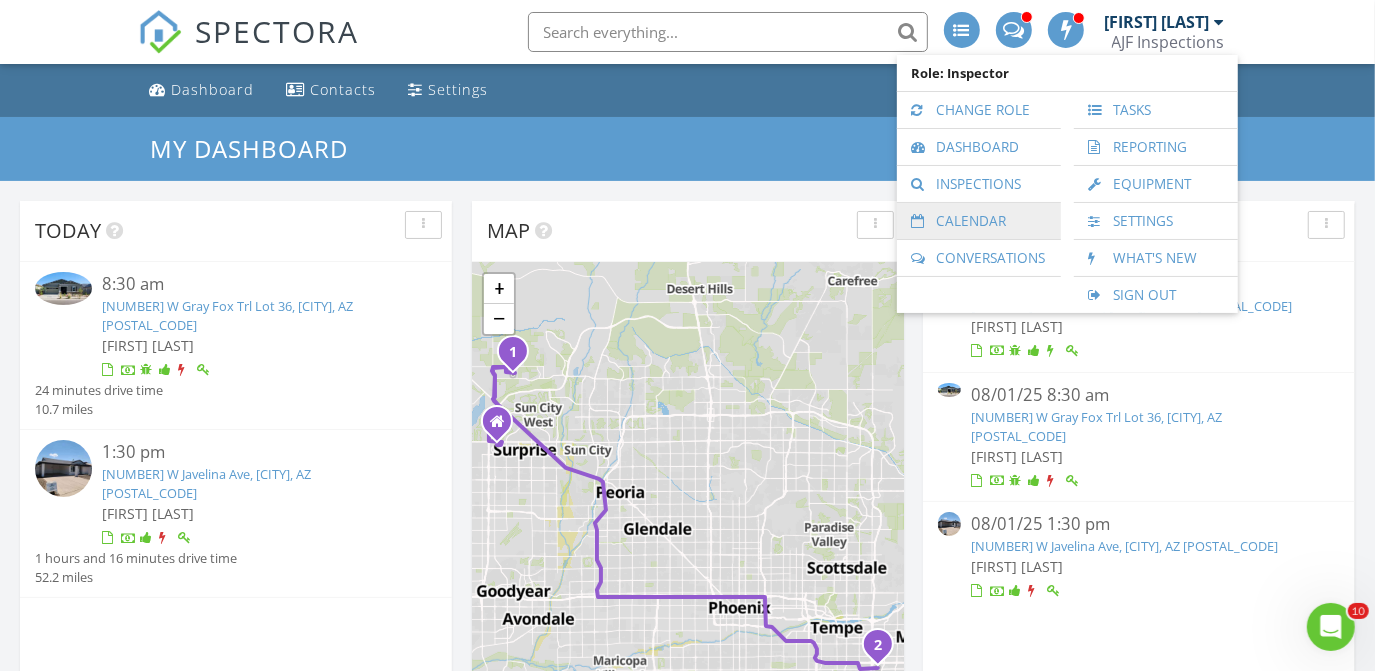 click on "Calendar" at bounding box center [979, 221] 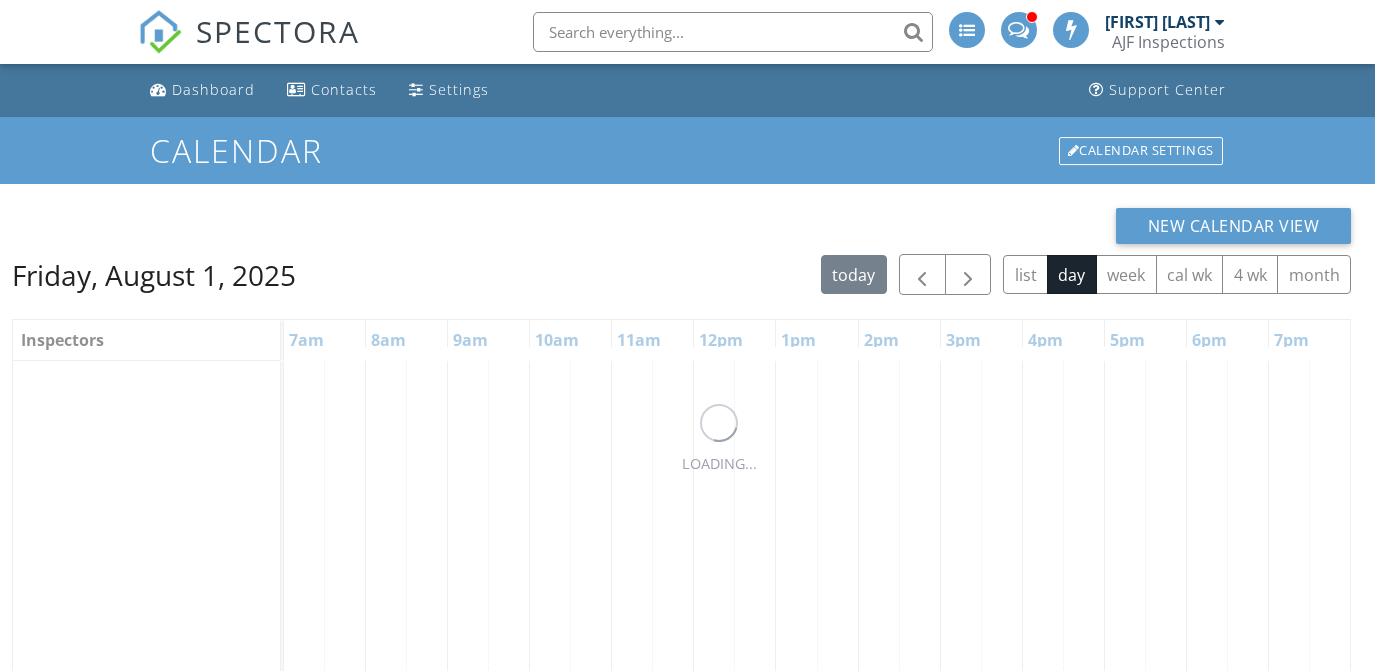scroll, scrollTop: 0, scrollLeft: 0, axis: both 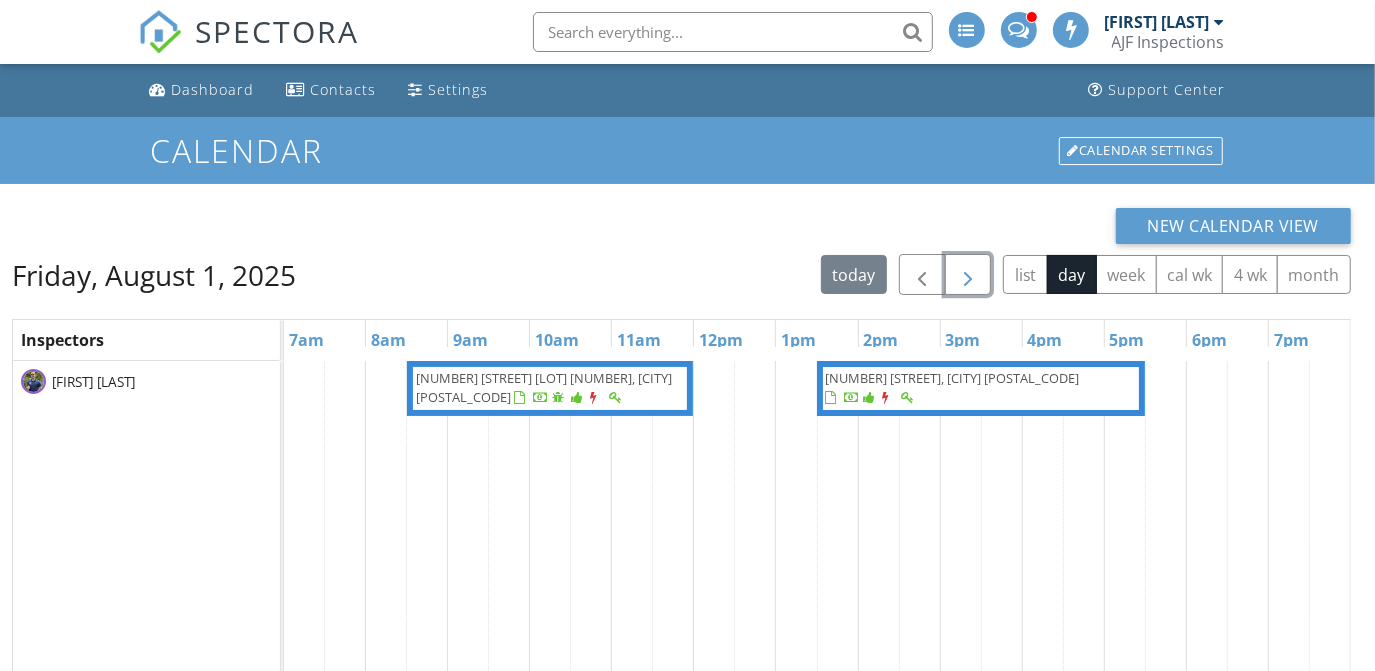 click at bounding box center [968, 275] 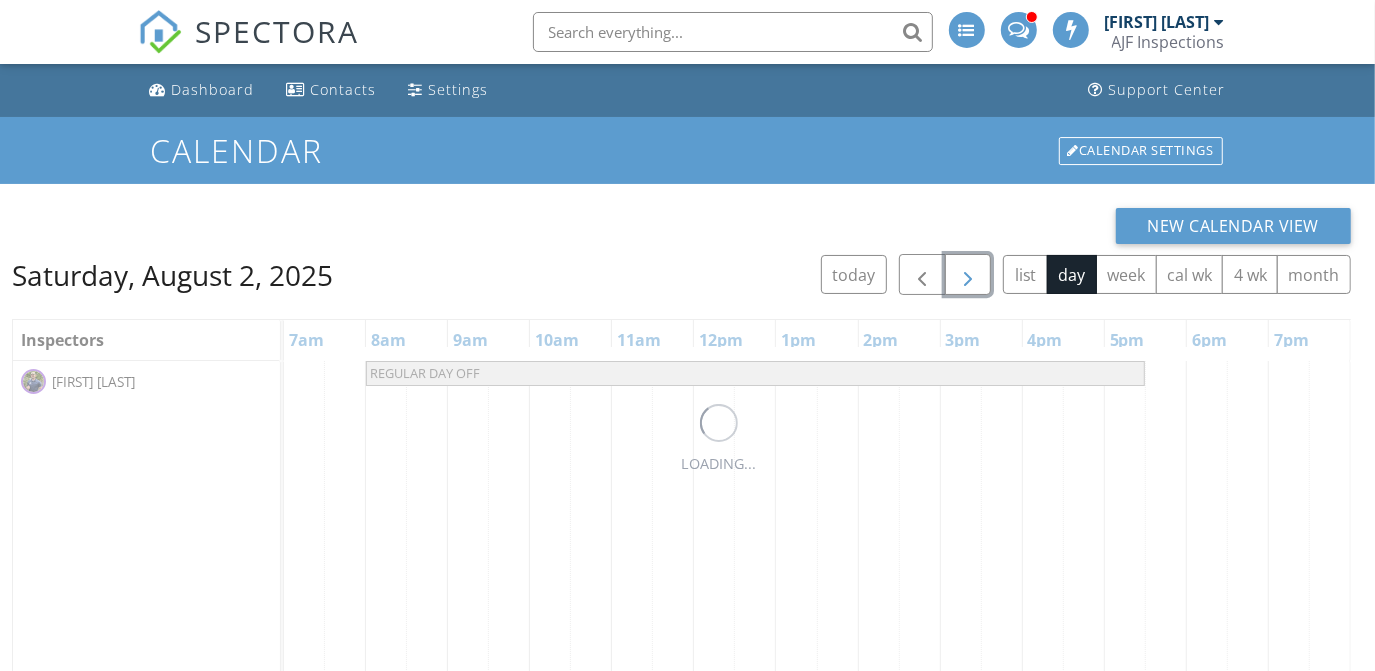 click at bounding box center [968, 275] 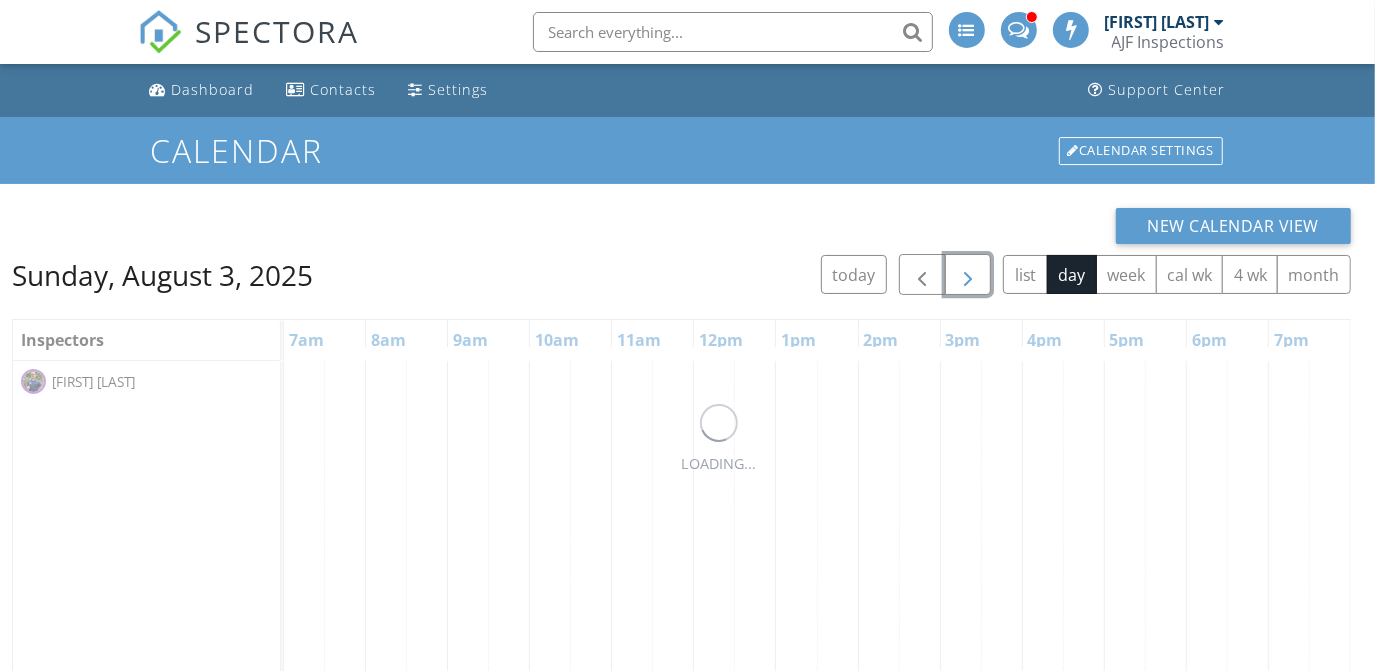 click at bounding box center [968, 275] 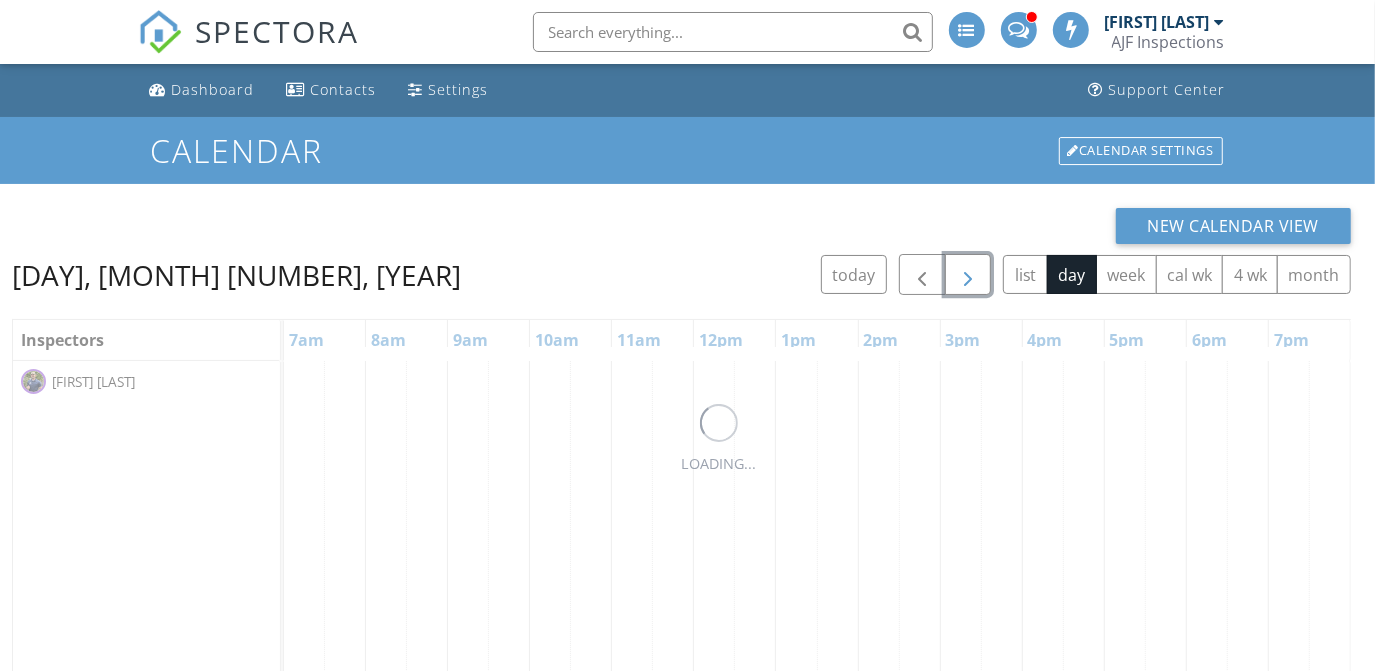click at bounding box center (968, 275) 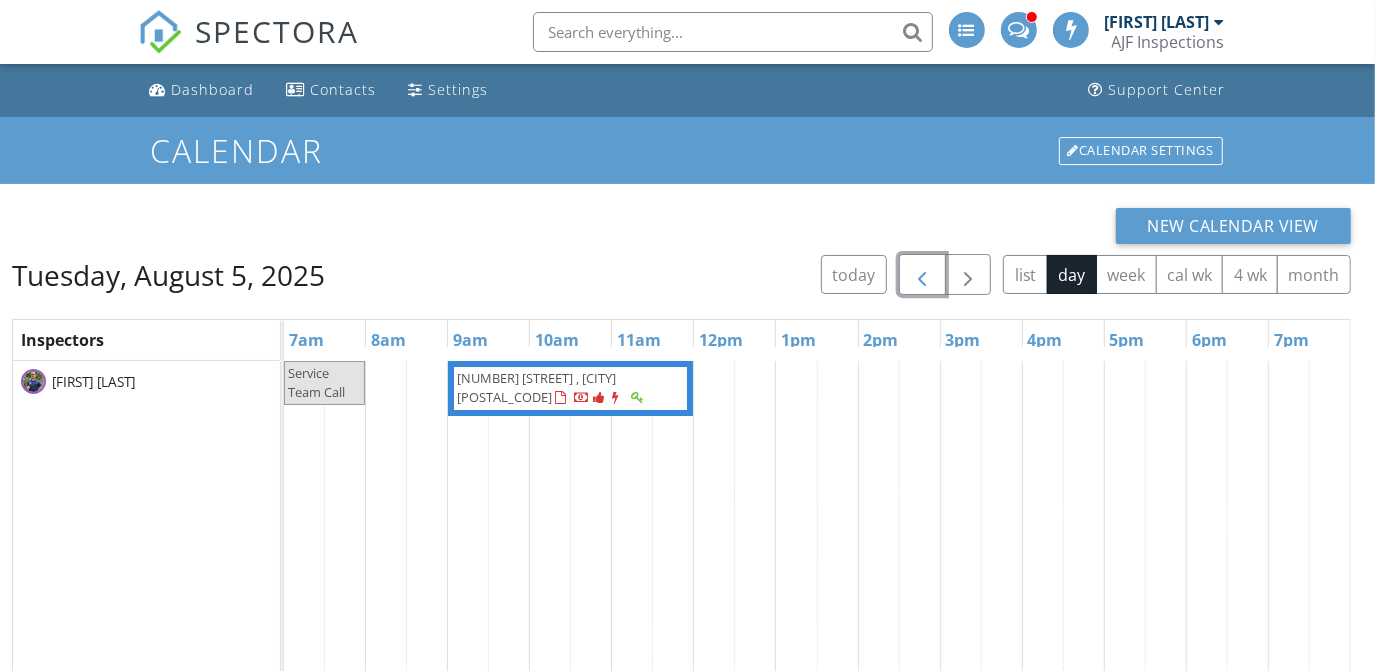 click at bounding box center [922, 275] 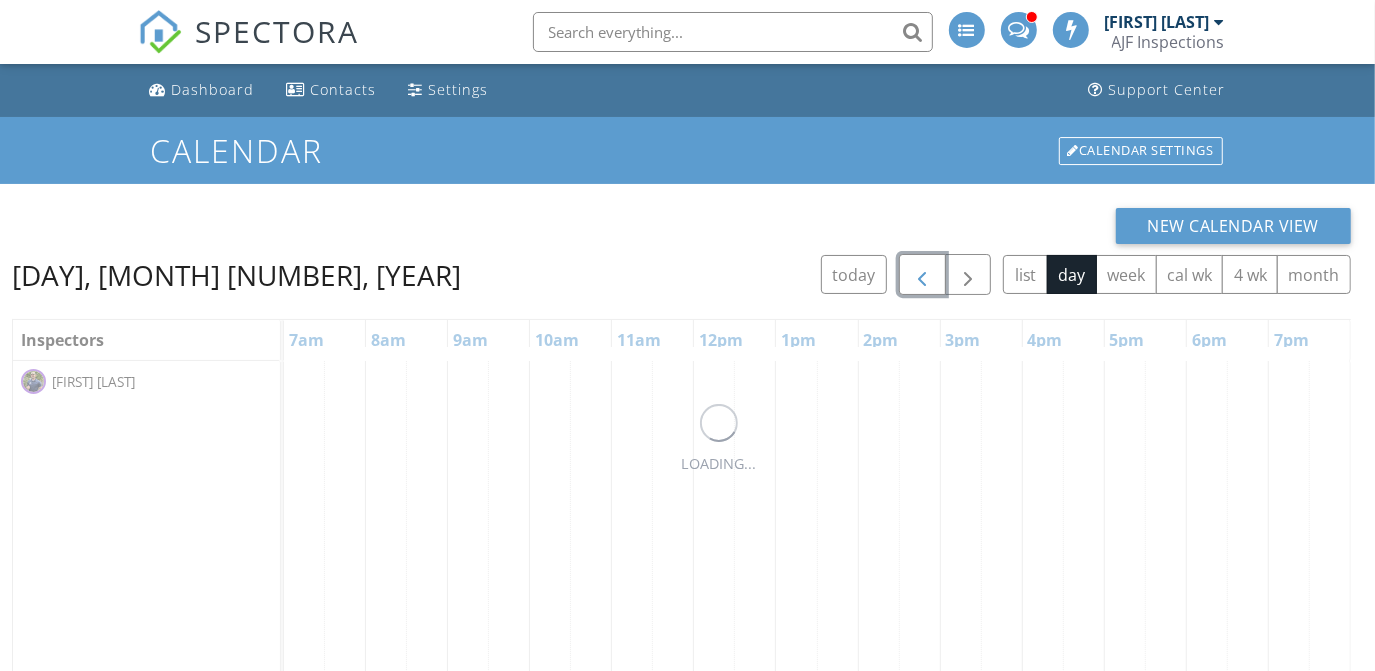 scroll, scrollTop: 0, scrollLeft: 0, axis: both 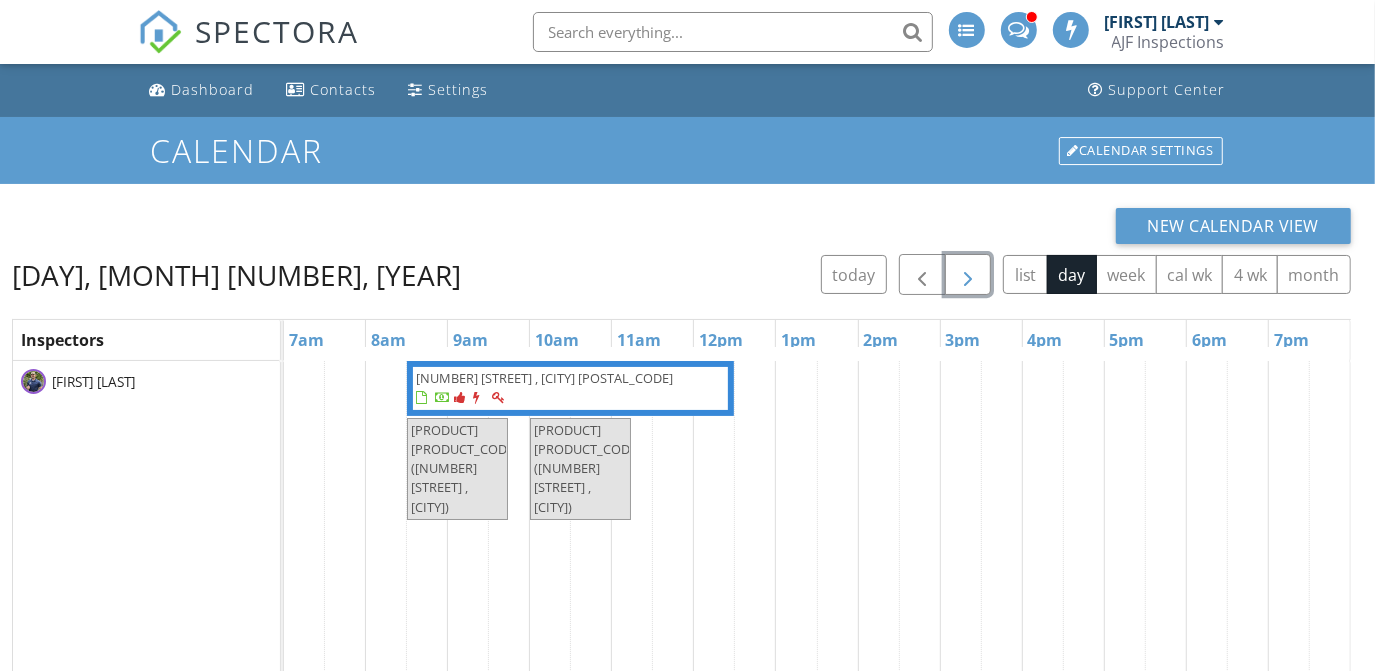 click at bounding box center [968, 274] 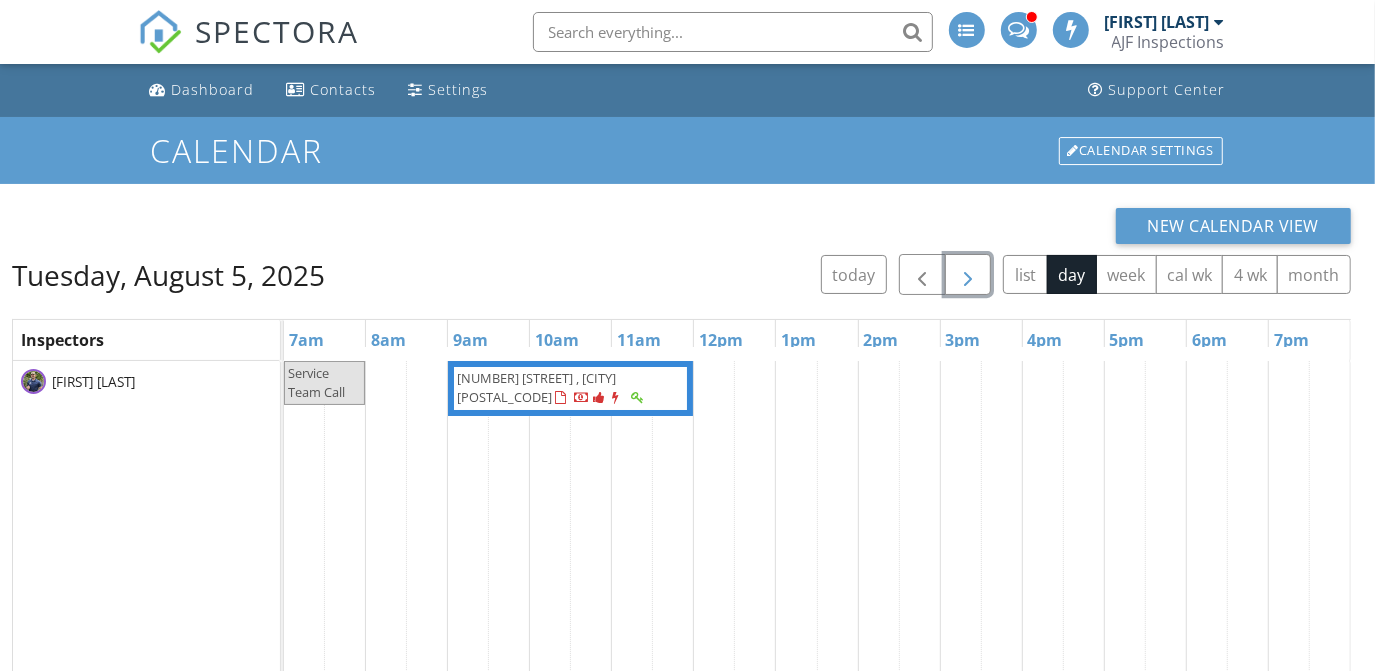 click at bounding box center [968, 274] 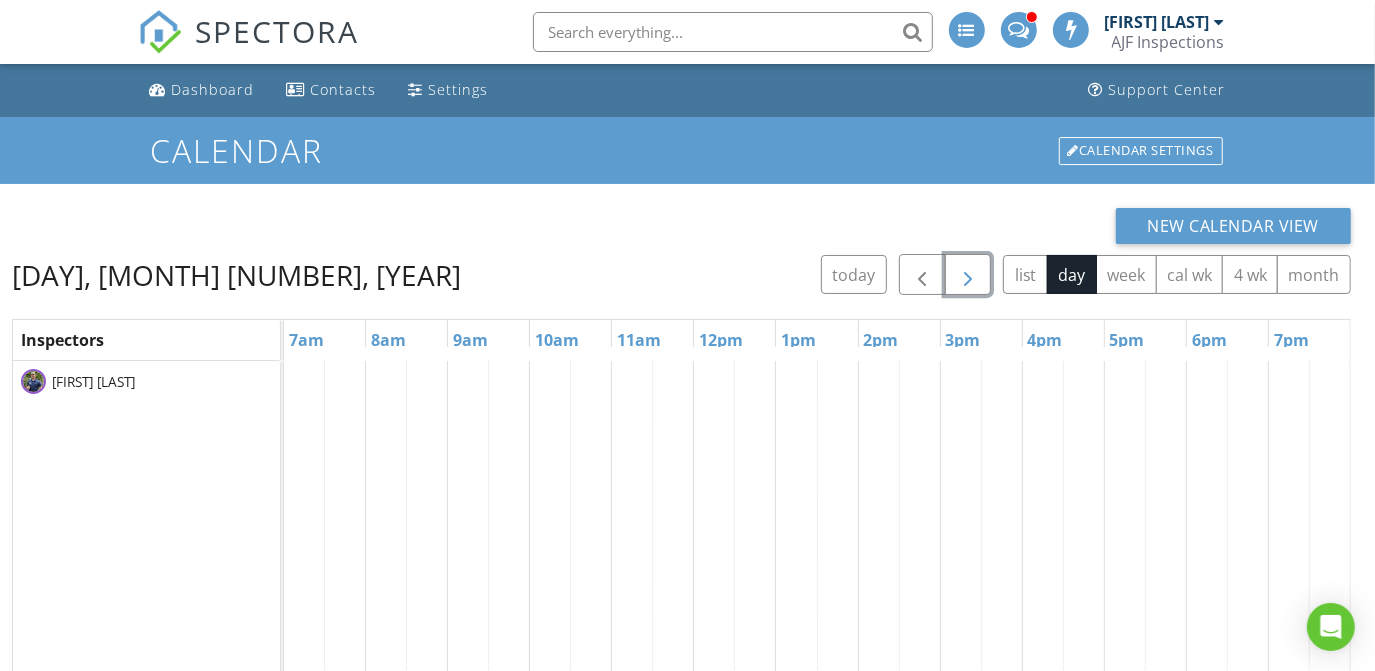 click at bounding box center [968, 274] 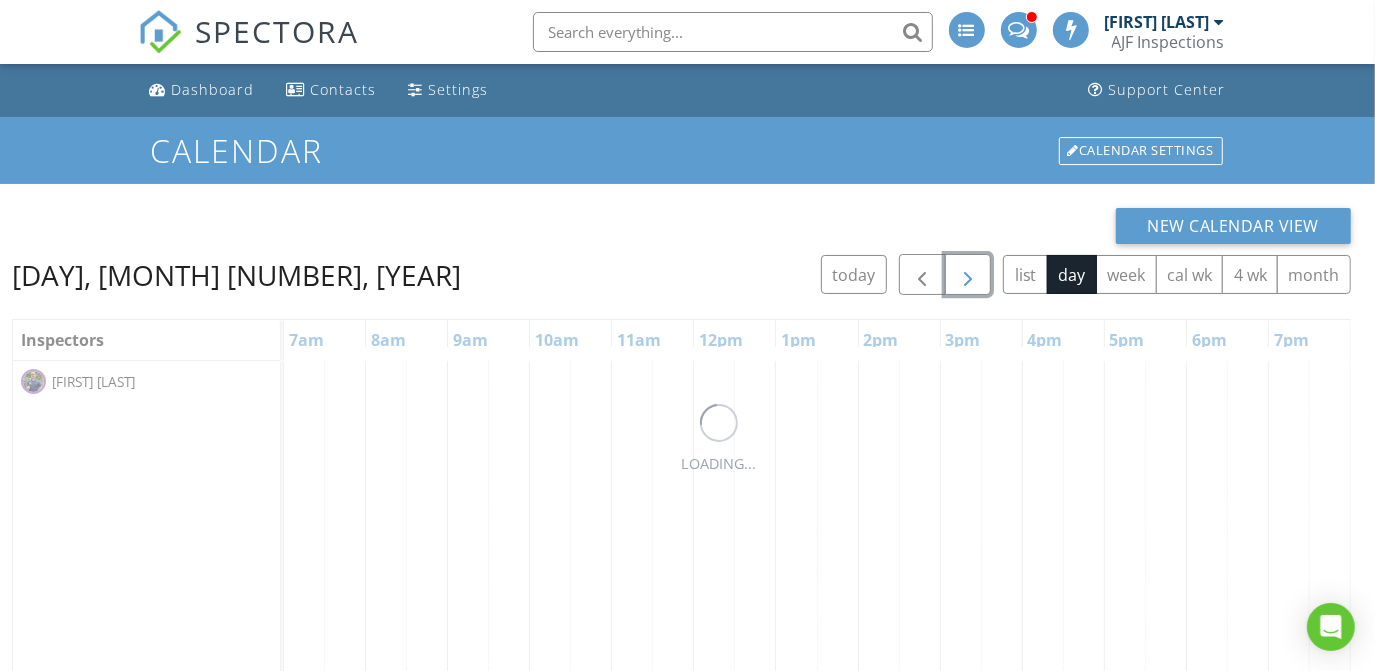 click at bounding box center (968, 274) 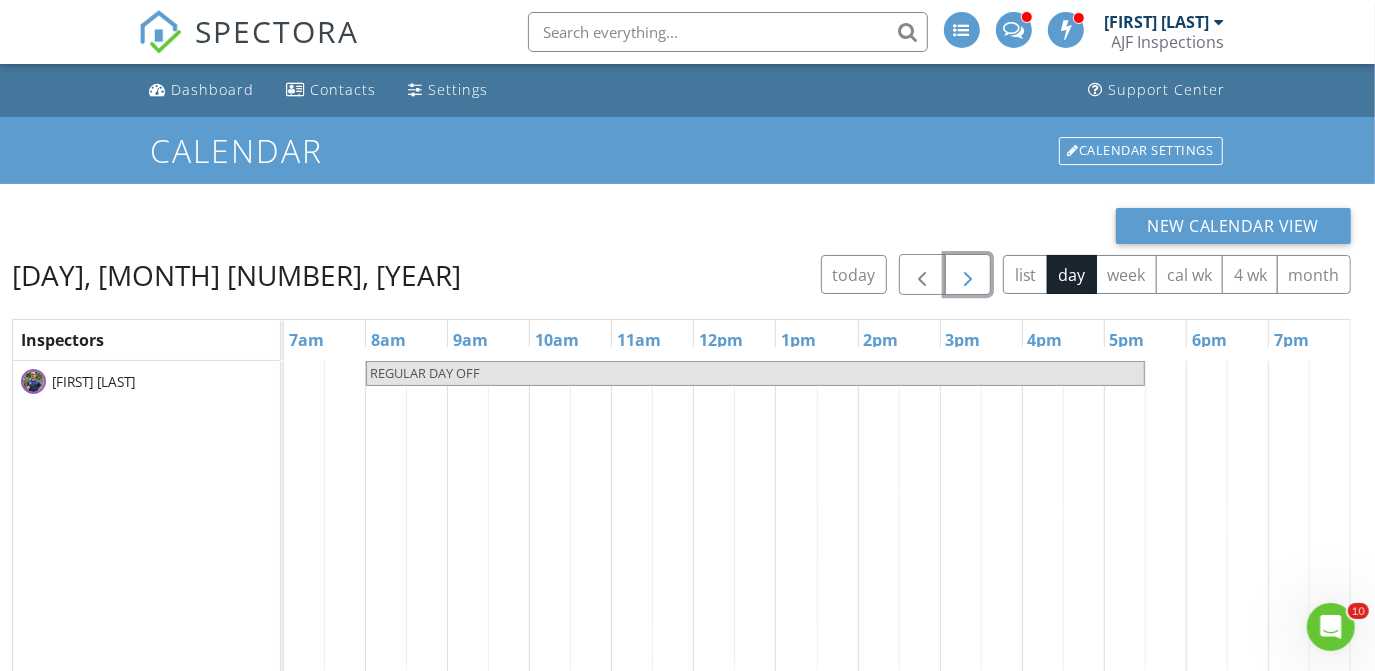scroll, scrollTop: 0, scrollLeft: 0, axis: both 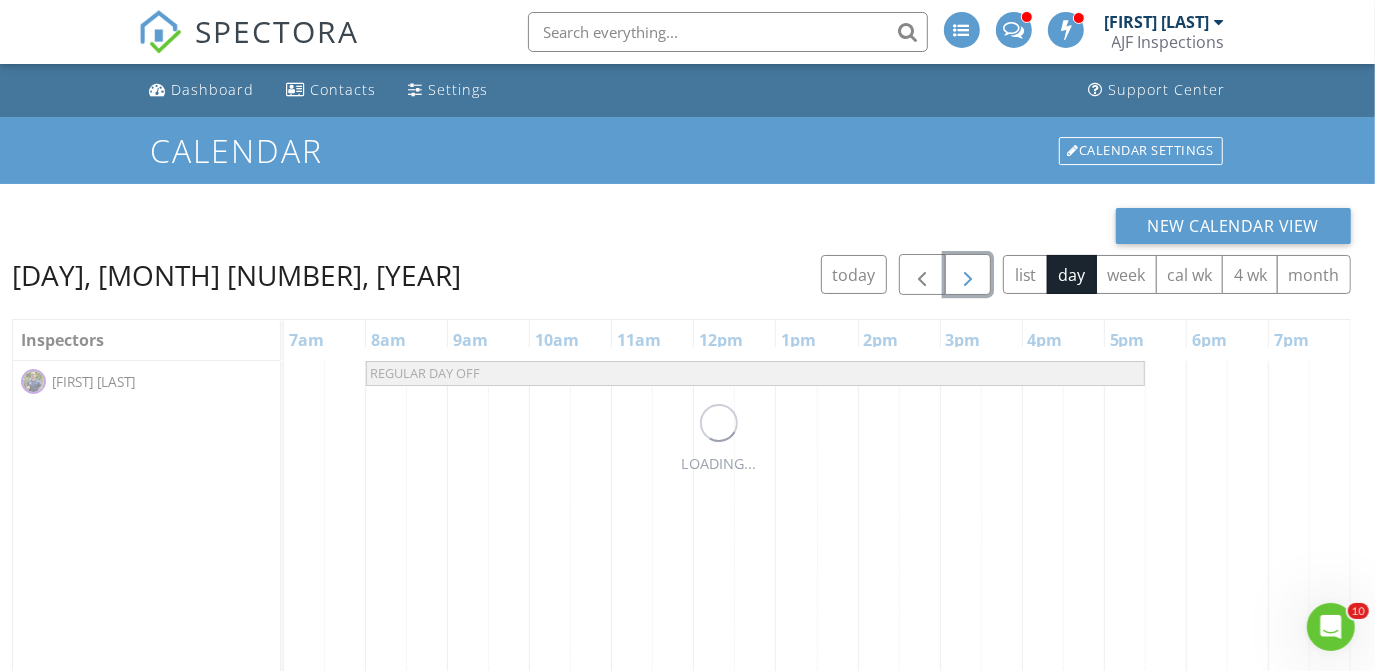 click at bounding box center [968, 274] 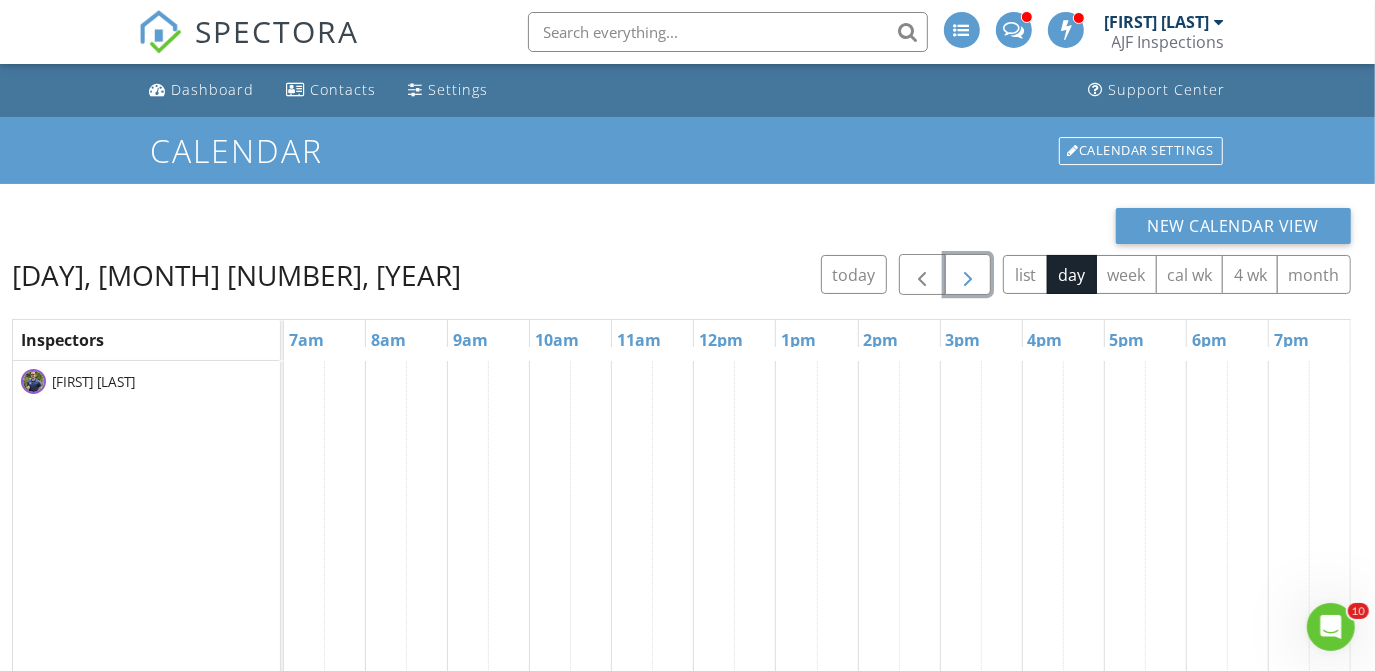 click at bounding box center (968, 274) 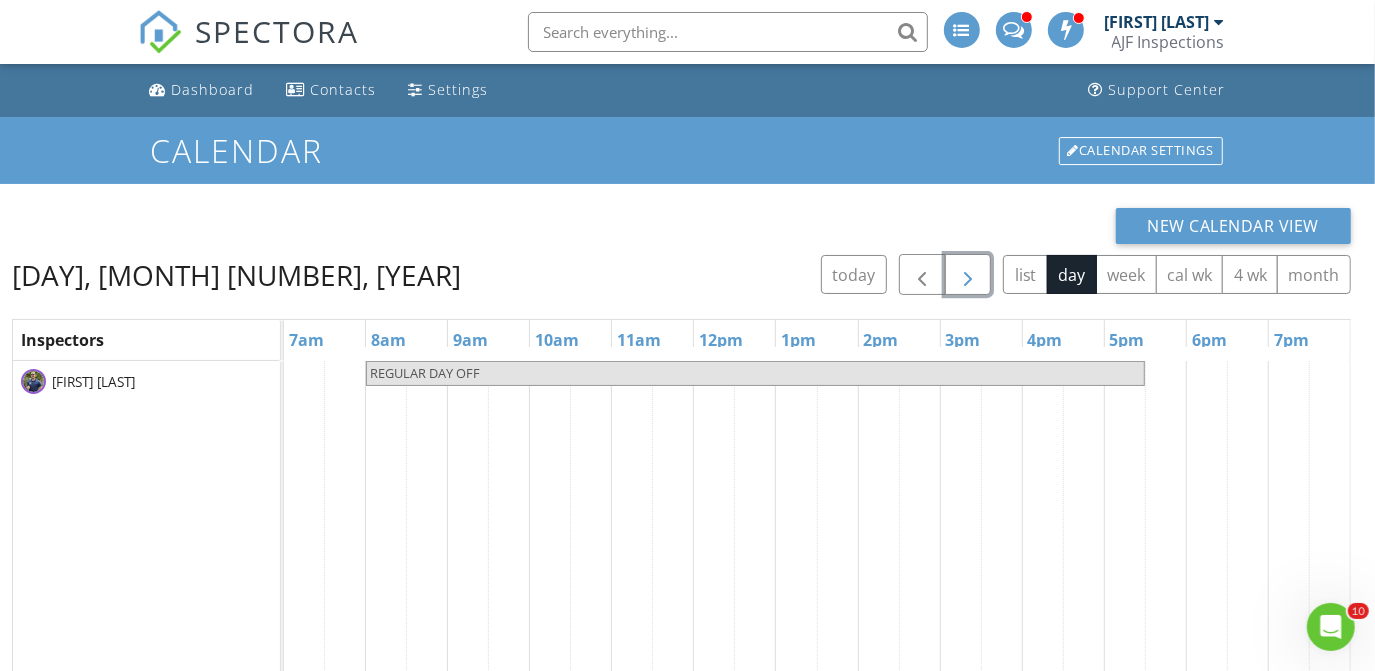 click at bounding box center (968, 274) 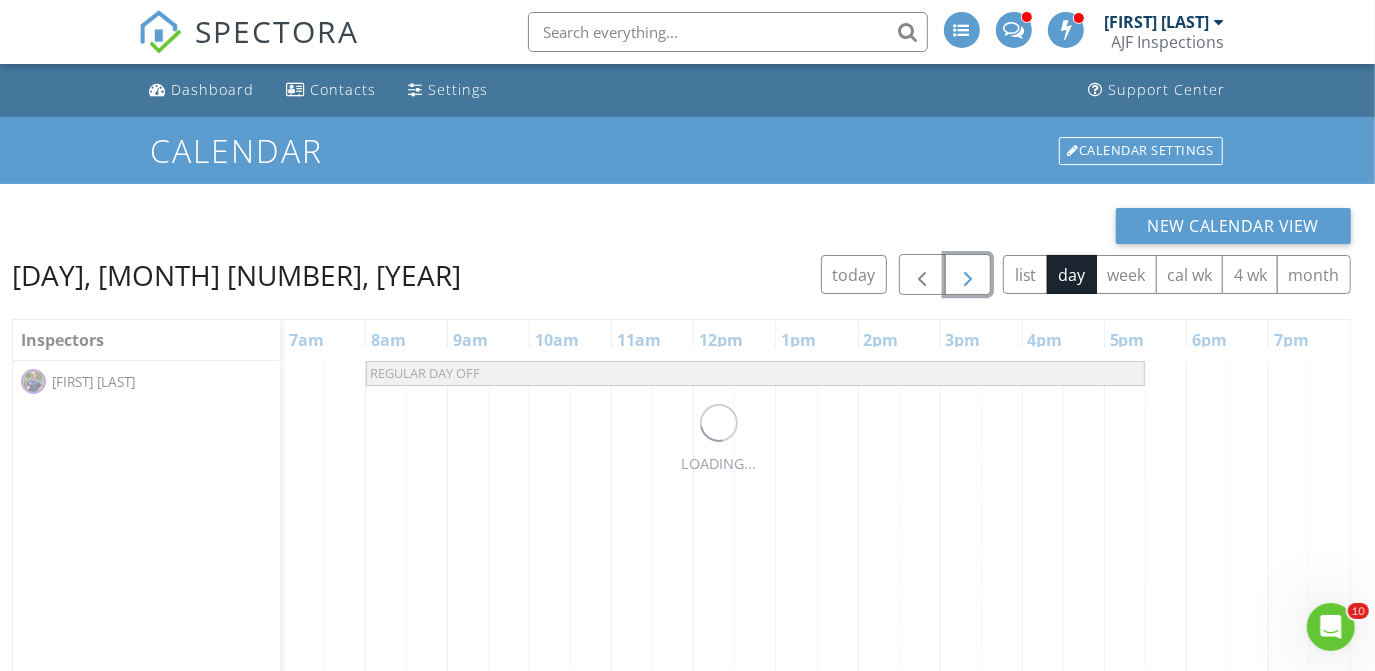 click at bounding box center [968, 274] 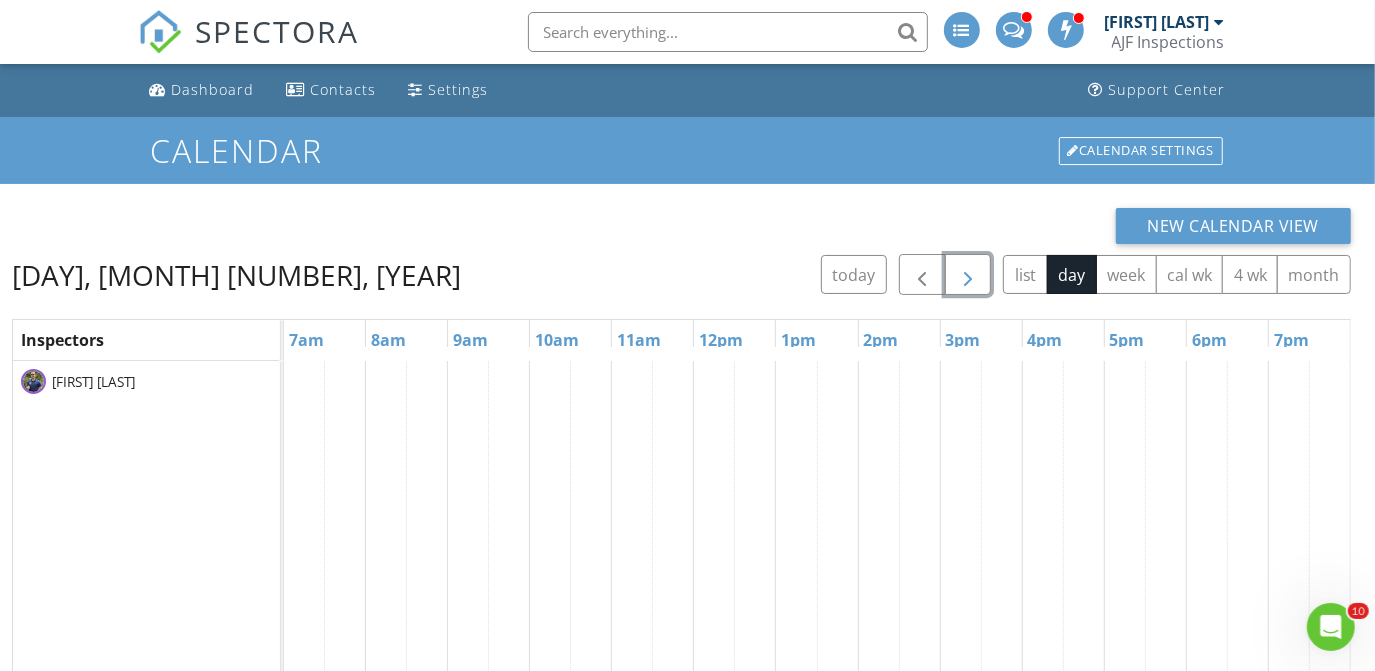 click at bounding box center [968, 274] 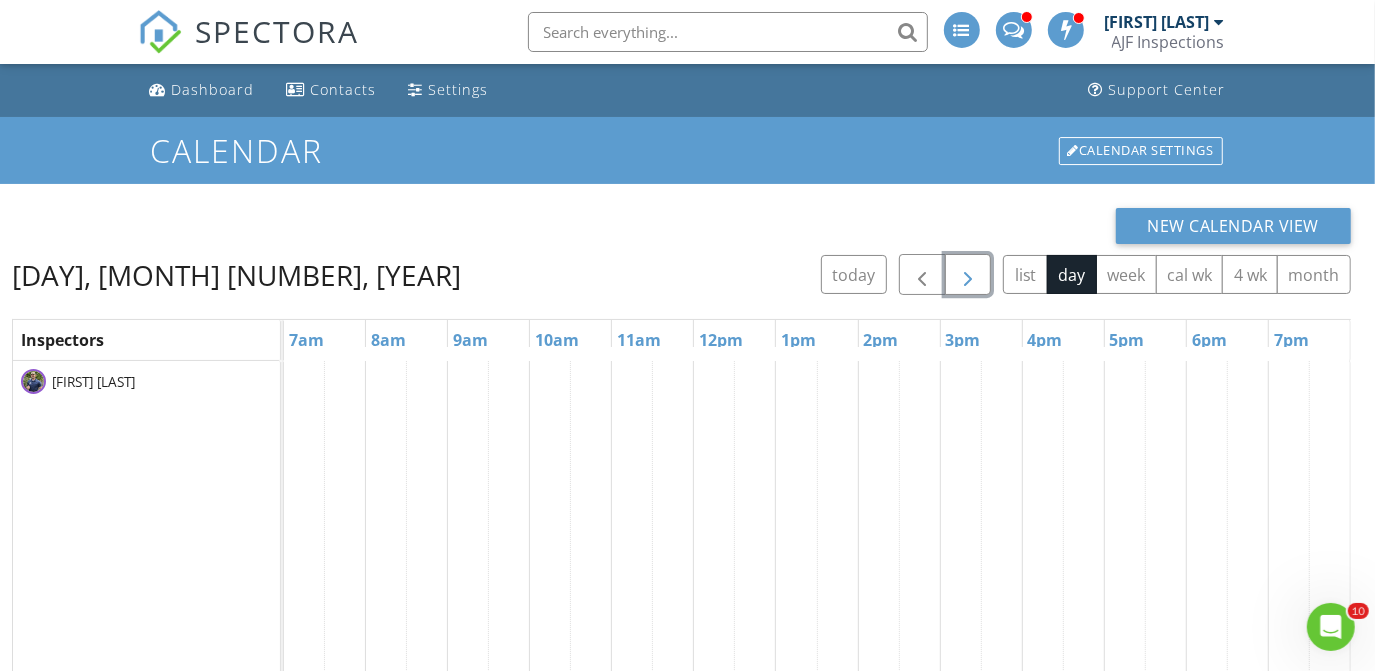 click at bounding box center (968, 274) 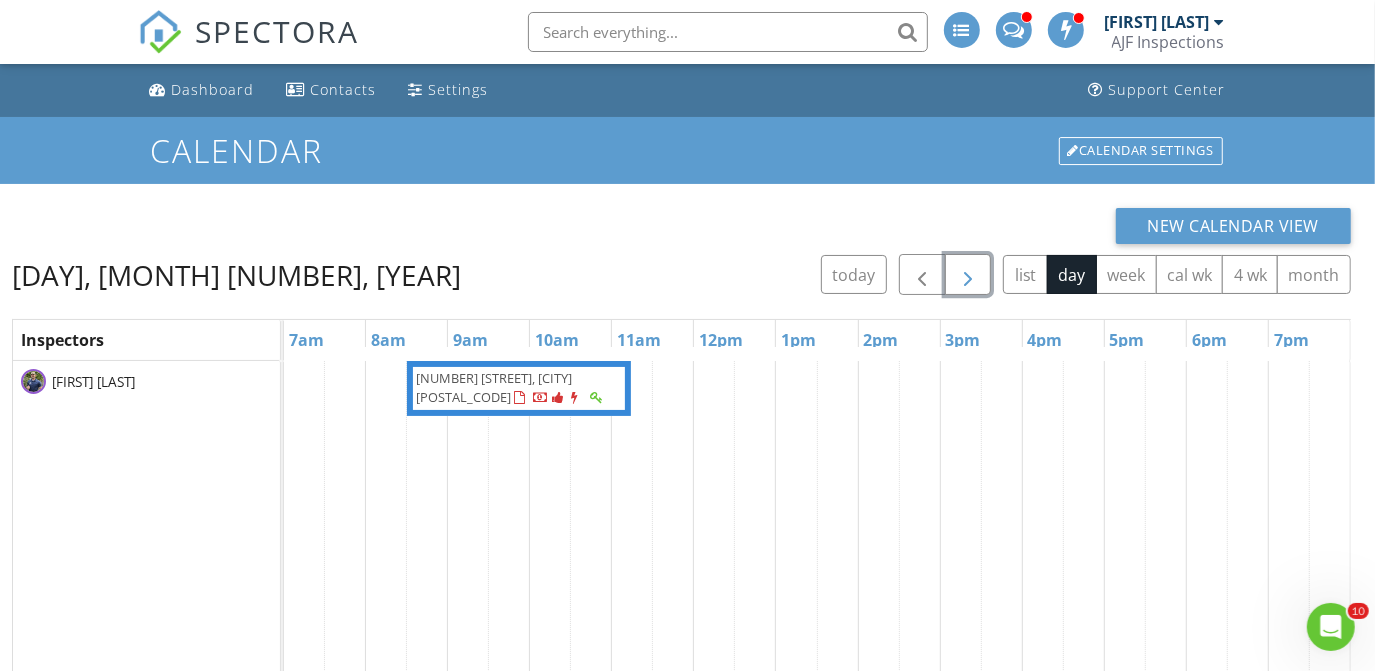 click at bounding box center [968, 274] 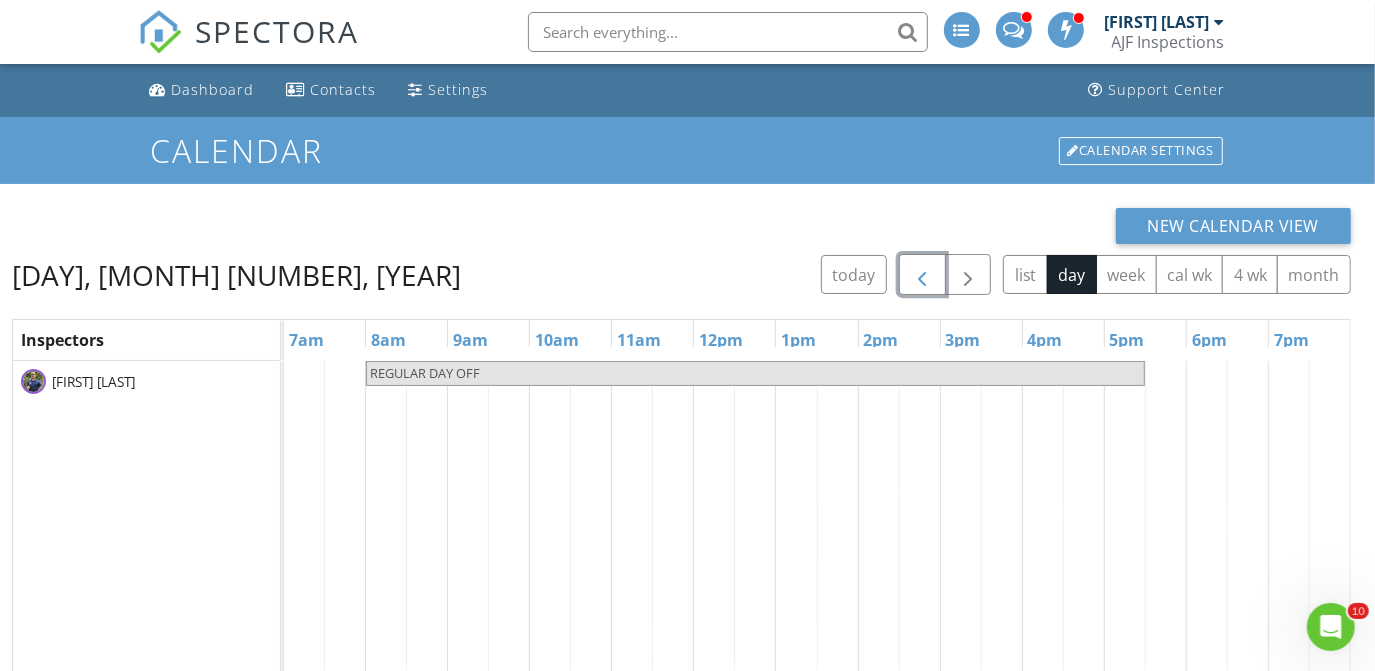 click at bounding box center (922, 274) 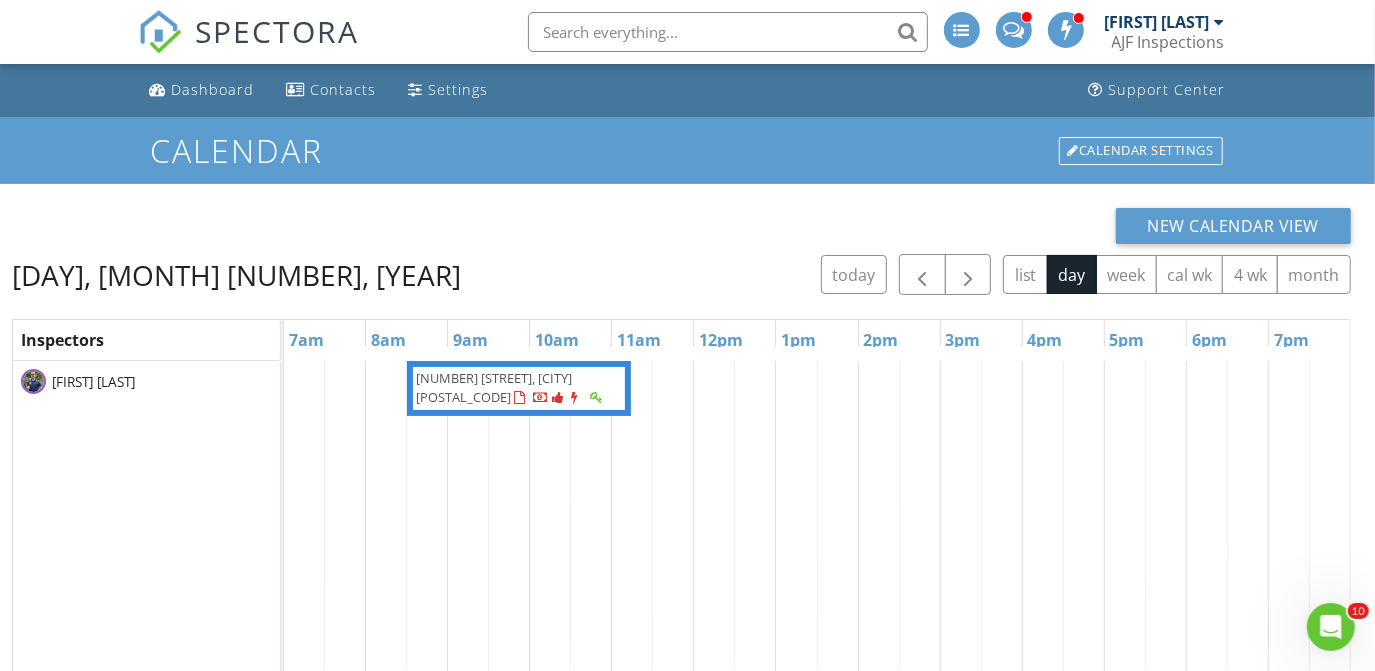 click on "Ben Schwartz
AJF Inspections" at bounding box center (1165, 32) 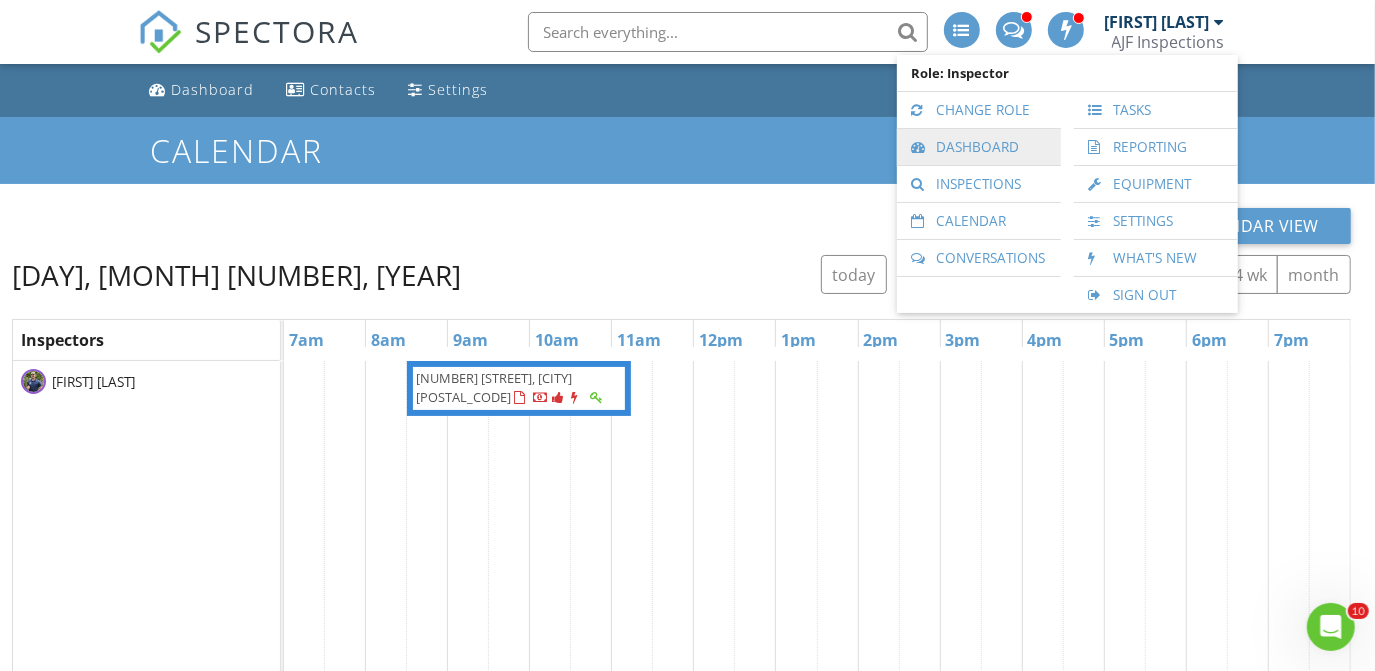 click on "Dashboard" at bounding box center (979, 147) 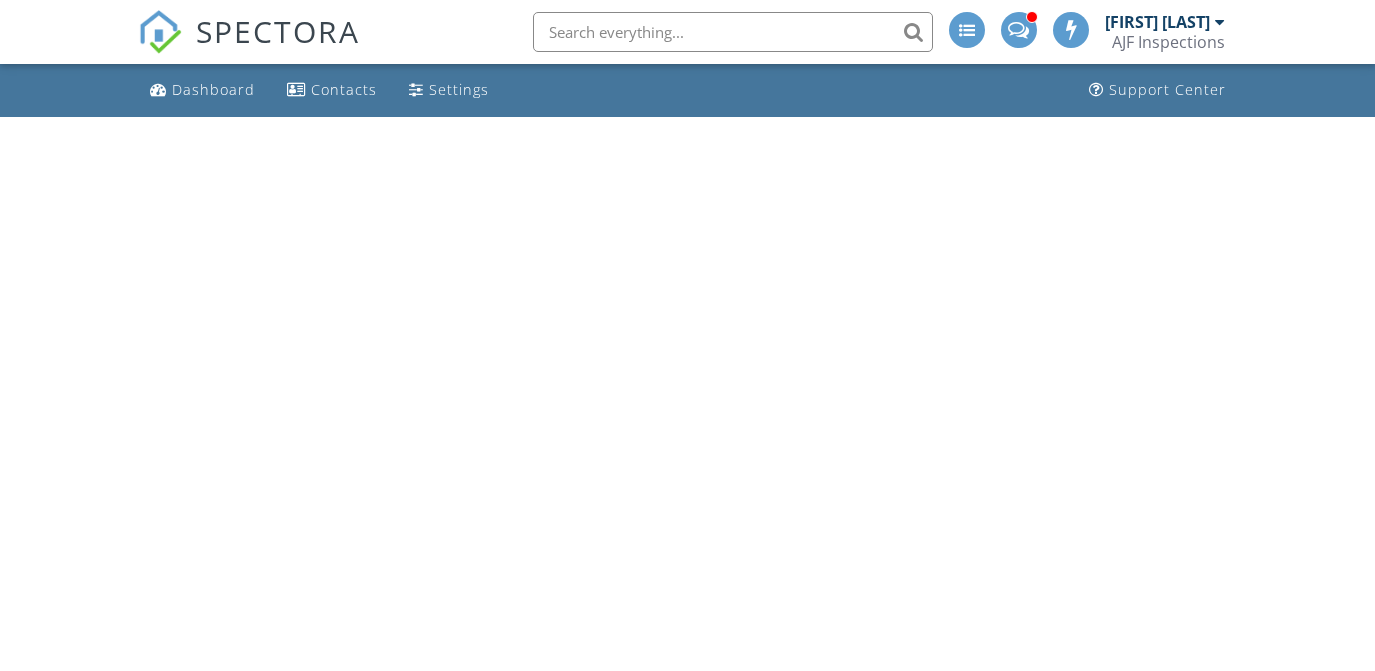 scroll, scrollTop: 0, scrollLeft: 0, axis: both 